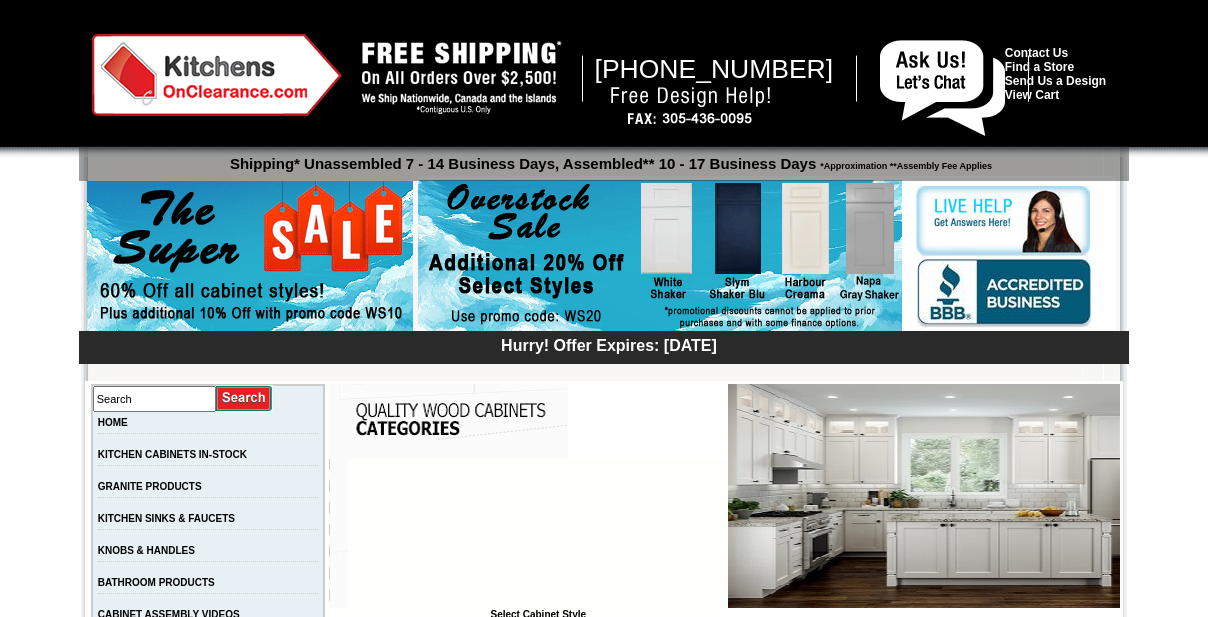 scroll, scrollTop: 6893, scrollLeft: 0, axis: vertical 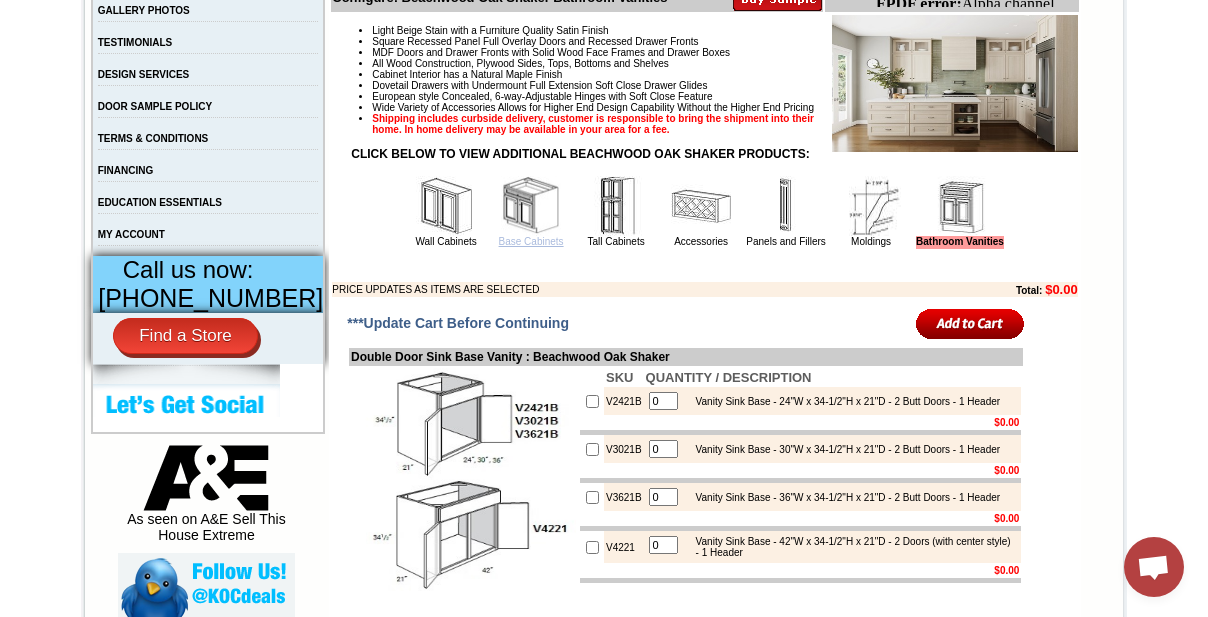 click on "Base Cabinets" at bounding box center [531, 241] 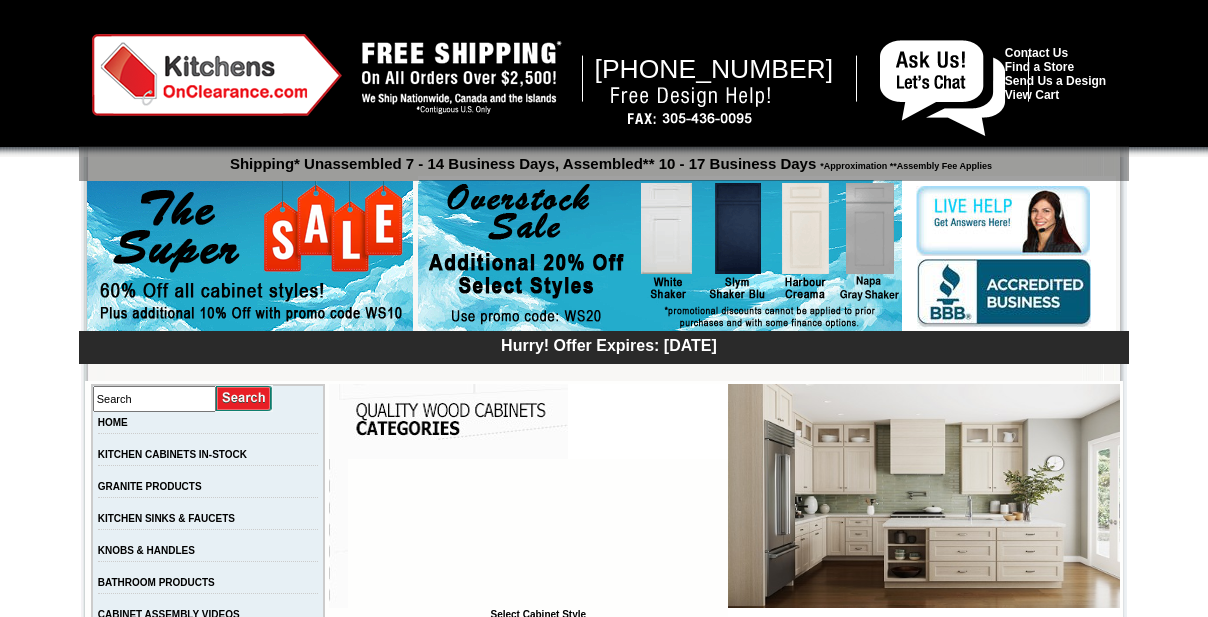 scroll, scrollTop: 0, scrollLeft: 0, axis: both 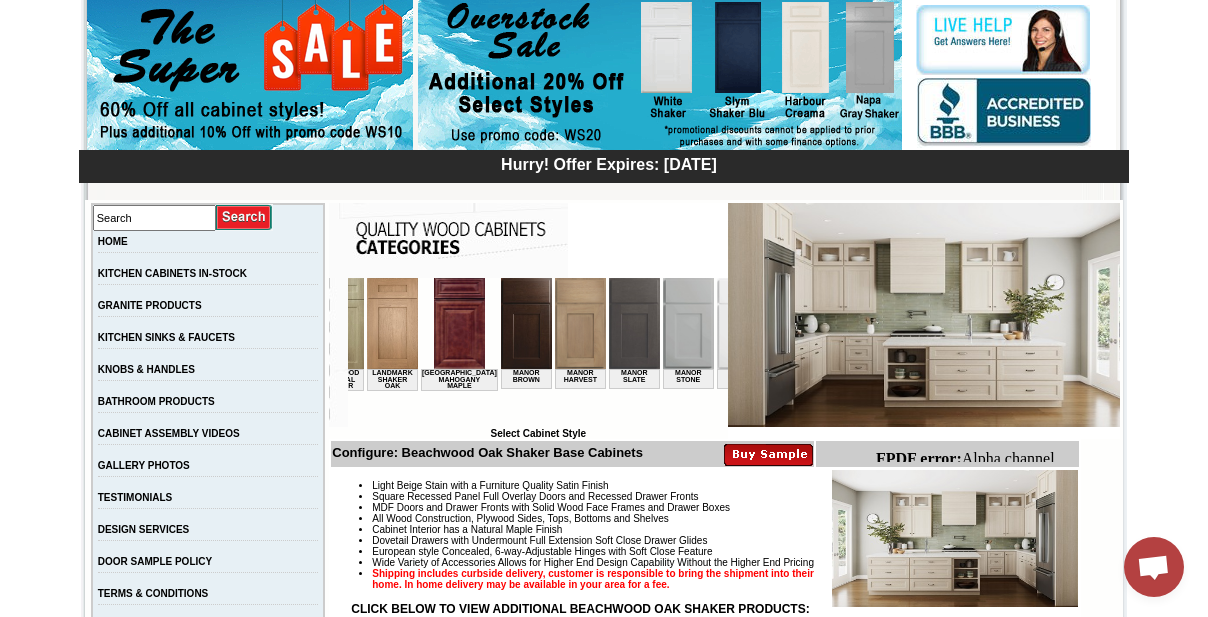 click at bounding box center [580, 323] 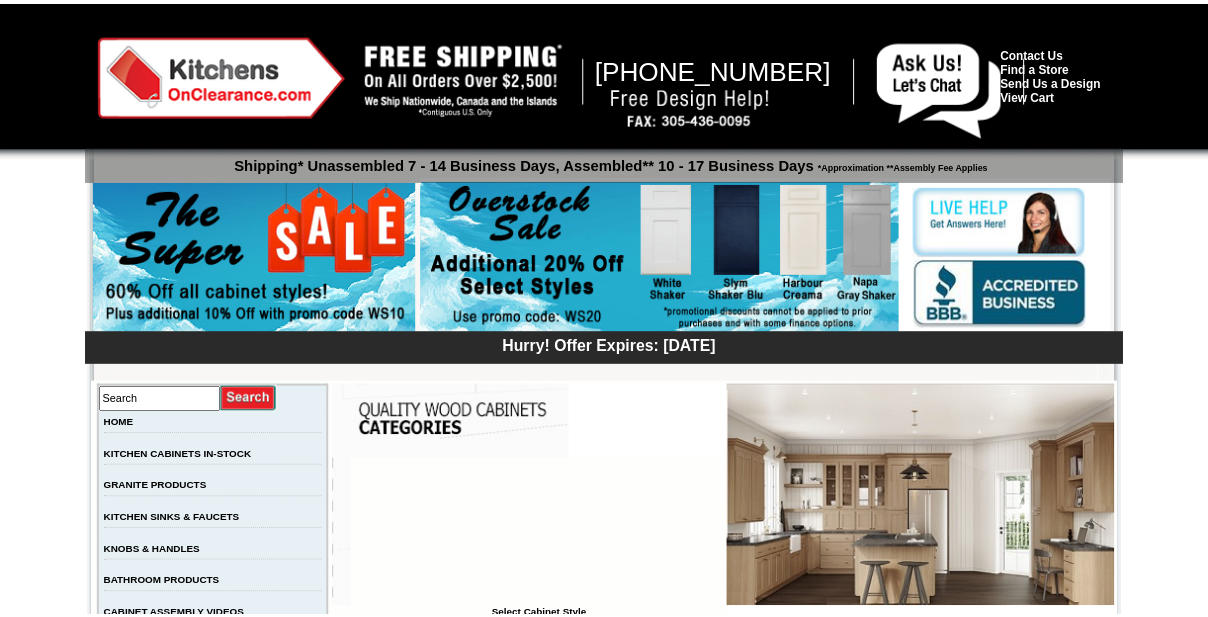 scroll, scrollTop: 0, scrollLeft: 0, axis: both 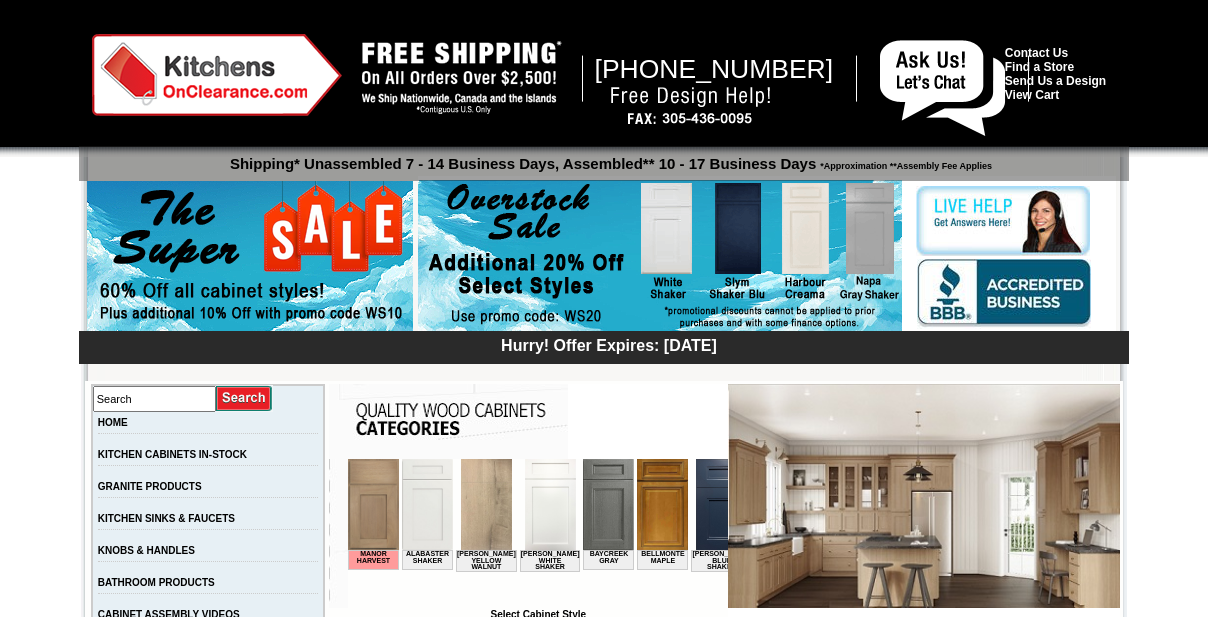 click at bounding box center (660, 256) 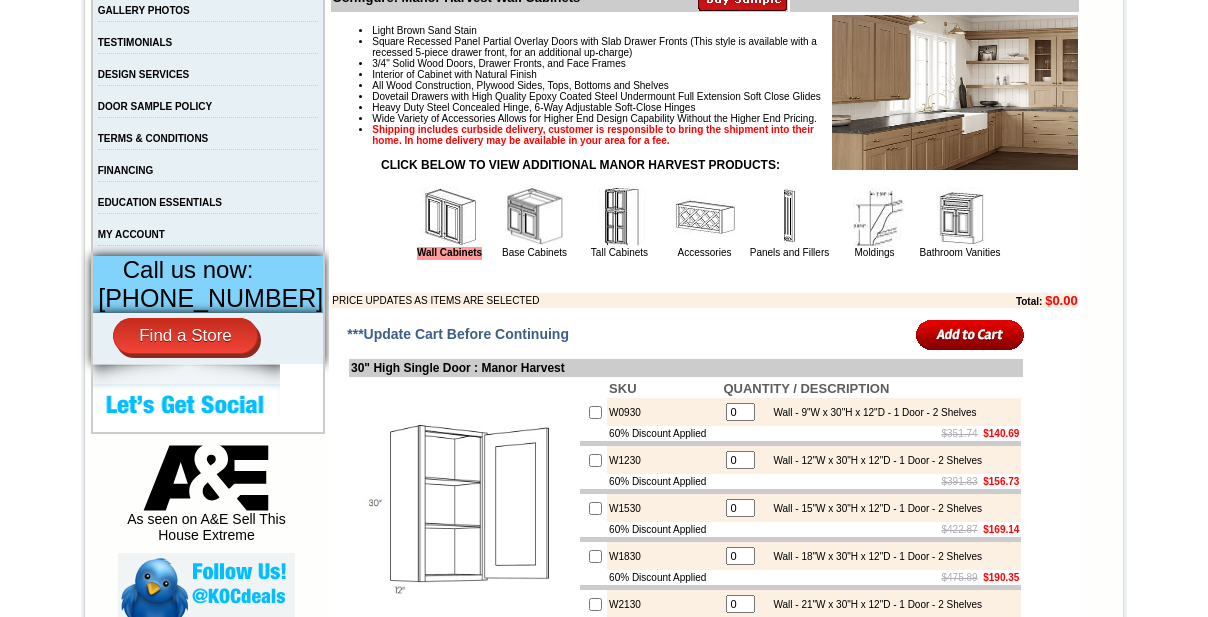 scroll, scrollTop: 0, scrollLeft: 0, axis: both 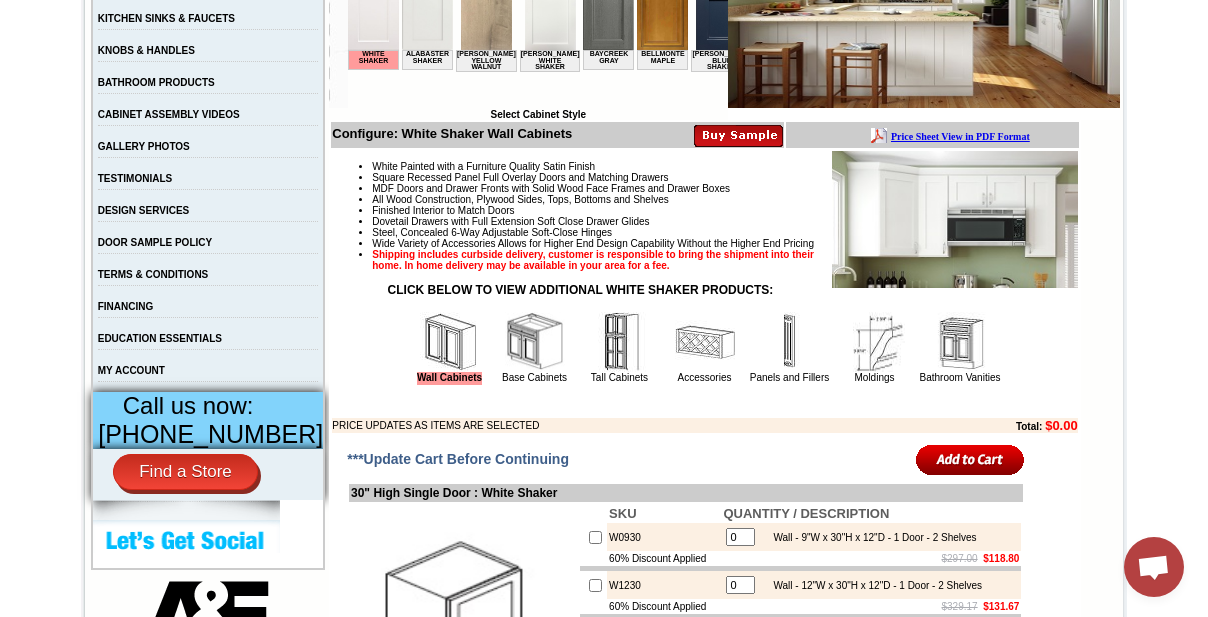 drag, startPoint x: 1213, startPoint y: 138, endPoint x: 699, endPoint y: 417, distance: 584.8393 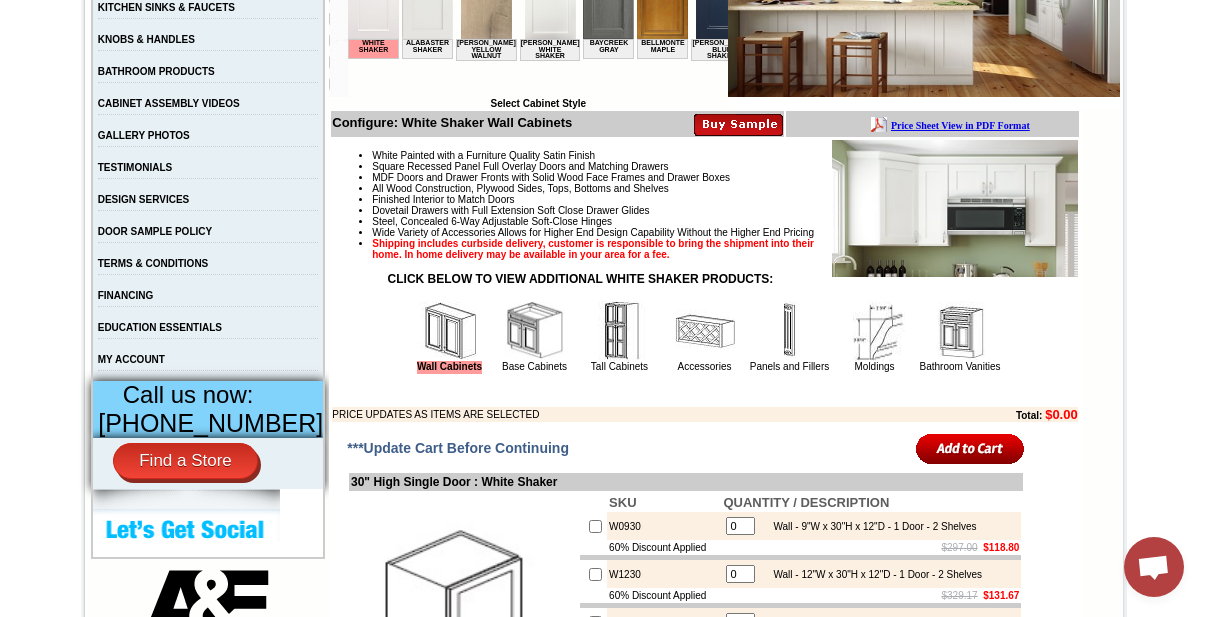 drag, startPoint x: 683, startPoint y: 396, endPoint x: 901, endPoint y: 439, distance: 222.20036 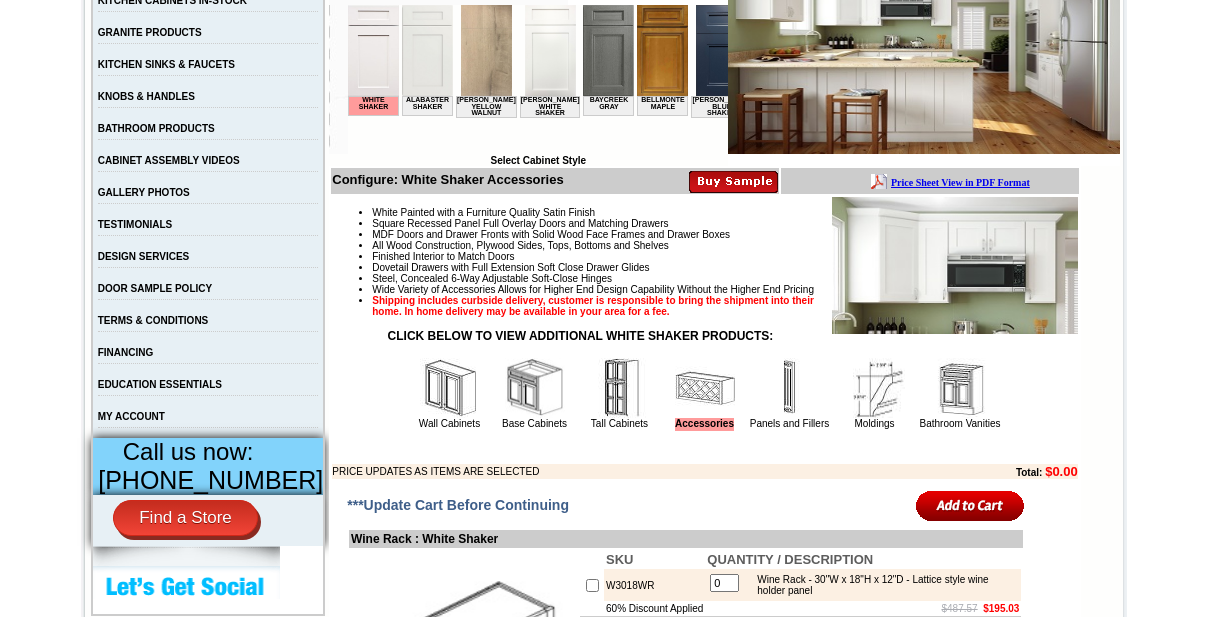 scroll, scrollTop: 454, scrollLeft: 0, axis: vertical 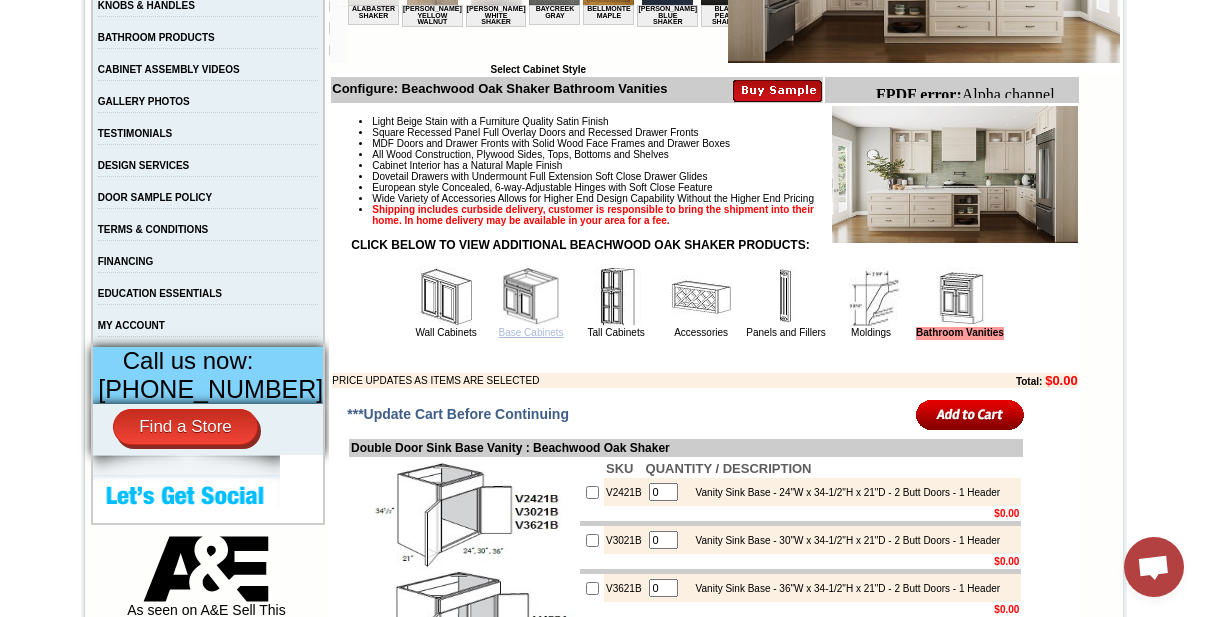 click on "Base Cabinets" at bounding box center [531, 332] 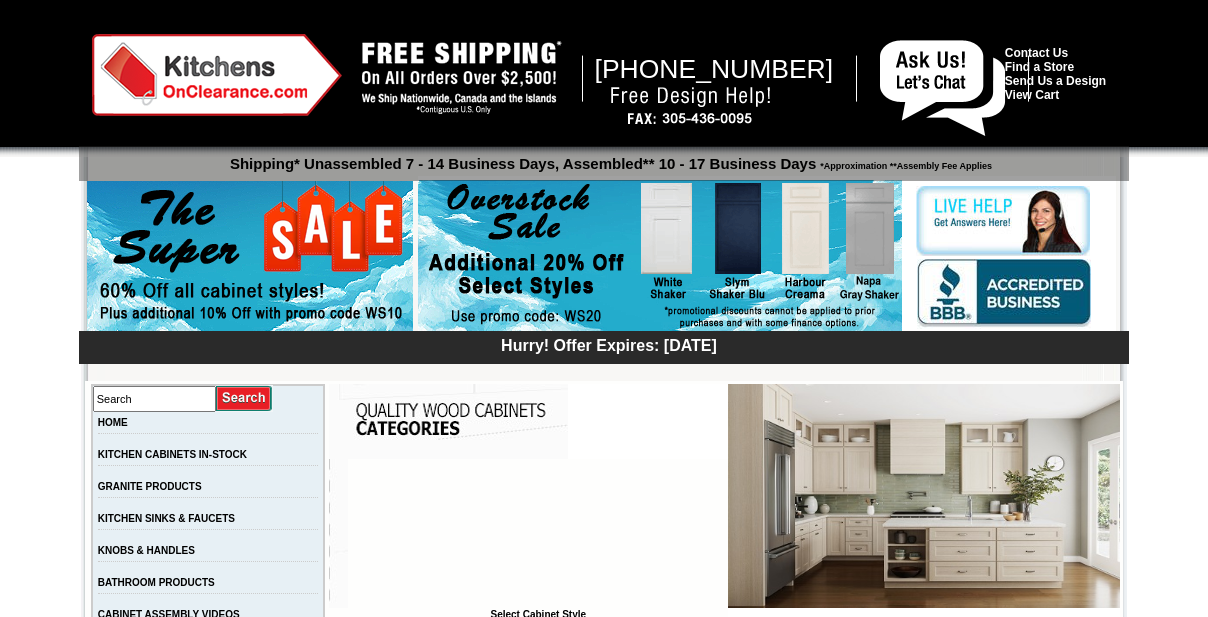 scroll, scrollTop: 0, scrollLeft: 0, axis: both 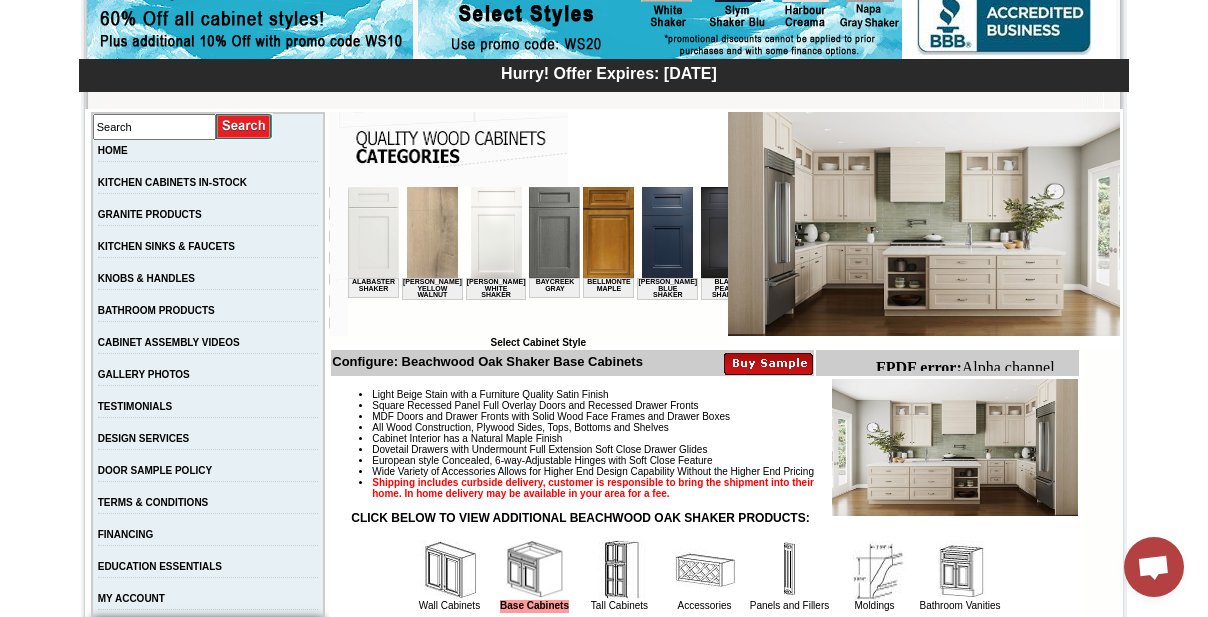 click on "GALLERY PHOTOS" at bounding box center [144, 374] 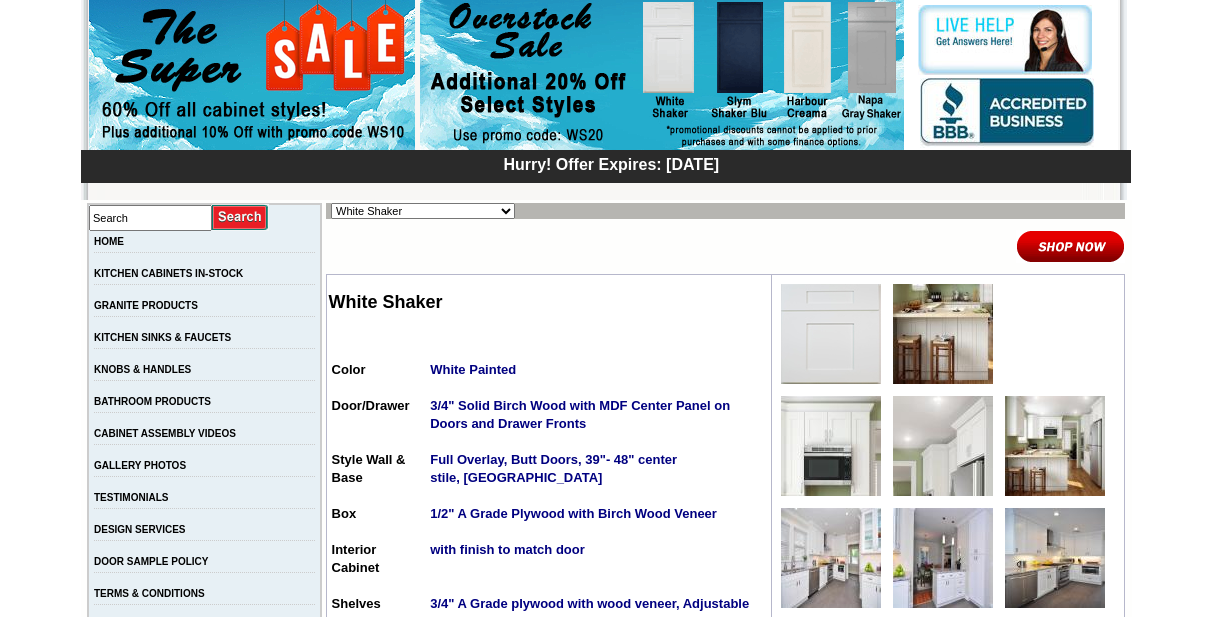 scroll, scrollTop: 181, scrollLeft: 0, axis: vertical 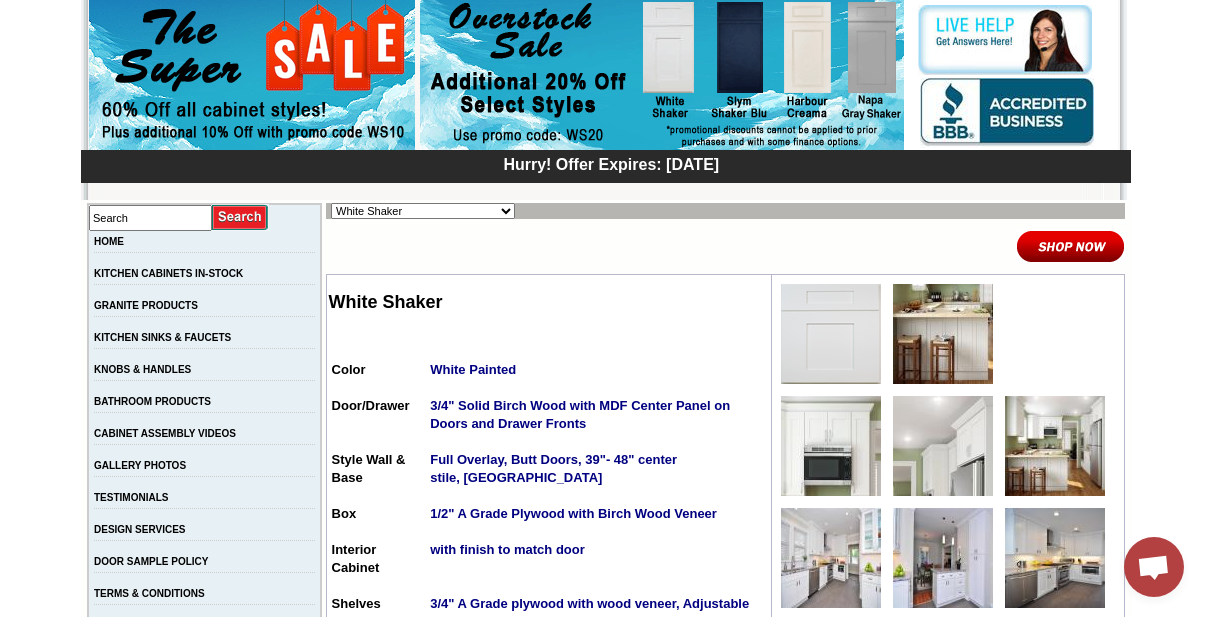 click on "Alabaster Shaker [PERSON_NAME] Yellow Walnut [PERSON_NAME] Shaker Baycreek Gray Bellmonte Maple [PERSON_NAME] Blue Shaker Black Pearl Shaker Black Valley Shaker Blue Aura Shaker Blue Linen Blue Night Blue Royalle Blue Valley Shaker Brentwood Shaker Charlotte Spice Concord Cherry Shaker Cream Valley Shaker Dark Epic Shaker Della Gloss Slate [PERSON_NAME] White [PERSON_NAME] Gloss Ebony Stained Shaker Galvyston Green Shaker Gray Mist Hanover Stone Harbour Creama Harmony Shaker Mist Harmony White Shaker Honey Oak Kentwood Natural Shaker Landmark Shaker Oak Madison Mahogany [GEOGRAPHIC_DATA] [GEOGRAPHIC_DATA] [GEOGRAPHIC_DATA] [GEOGRAPHIC_DATA] [GEOGRAPHIC_DATA] White Maxwell Yellow Oak Merrimac Cinder Monterey Grey Mountain Gray Napa Gray Shaker [PERSON_NAME] Matte Sand [PERSON_NAME] Ocean Matte Oxford White Polished Ivory Rayne Blue Matte Rayne Matte Black Rayne Matte Green Rayne White Matte Salona Sage Seattle Gray Silver Horizon Slym Brown Shaker Slym Shaker Blu Slym Shaker Oak Slym Shaker Sand Slym White Shaker Soho White [PERSON_NAME] Shaker Taupe Linen Shaker" at bounding box center [423, 211] 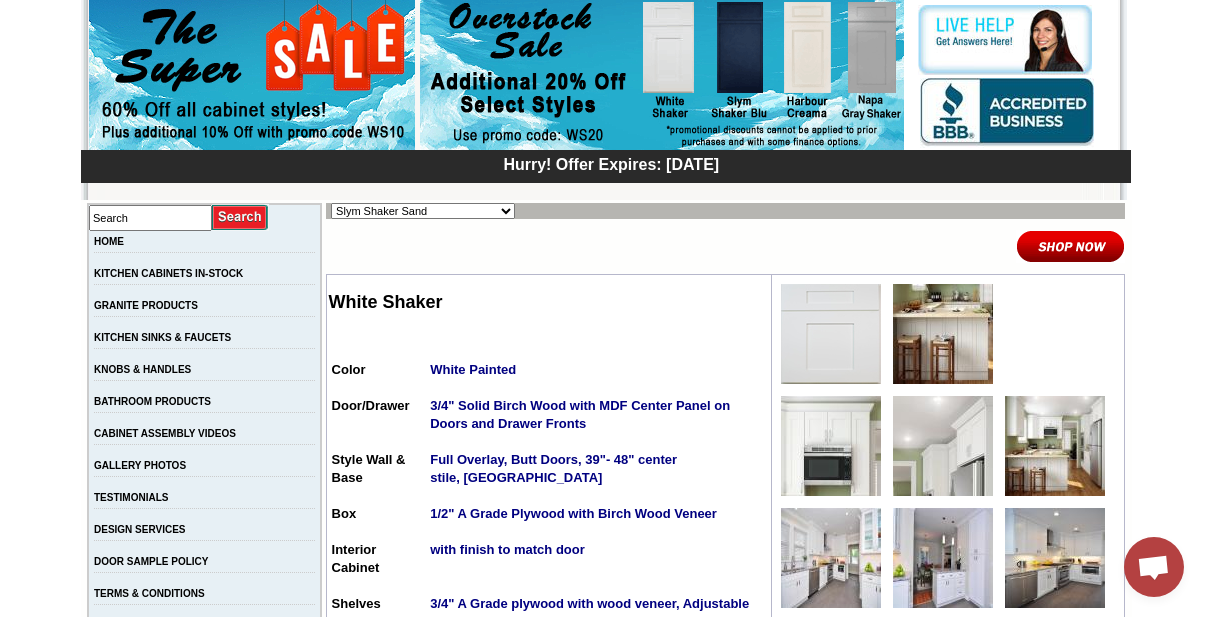 click on "Alabaster Shaker [PERSON_NAME] Yellow Walnut [PERSON_NAME] Shaker Baycreek Gray Bellmonte Maple [PERSON_NAME] Blue Shaker Black Pearl Shaker Black Valley Shaker Blue Aura Shaker Blue Linen Blue Night Blue Royalle Blue Valley Shaker Brentwood Shaker Charlotte Spice Concord Cherry Shaker Cream Valley Shaker Dark Epic Shaker Della Gloss Slate [PERSON_NAME] White [PERSON_NAME] Gloss Ebony Stained Shaker Galvyston Green Shaker Gray Mist Hanover Stone Harbour Creama Harmony Shaker Mist Harmony White Shaker Honey Oak Kentwood Natural Shaker Landmark Shaker Oak Madison Mahogany [GEOGRAPHIC_DATA] [GEOGRAPHIC_DATA] [GEOGRAPHIC_DATA] [GEOGRAPHIC_DATA] [GEOGRAPHIC_DATA] White Maxwell Yellow Oak Merrimac Cinder Monterey Grey Mountain Gray Napa Gray Shaker [PERSON_NAME] Matte Sand [PERSON_NAME] Ocean Matte Oxford White Polished Ivory Rayne Blue Matte Rayne Matte Black Rayne Matte Green Rayne White Matte Salona Sage Seattle Gray Silver Horizon Slym Brown Shaker Slym Shaker Blu Slym Shaker Oak Slym Shaker Sand Slym White Shaker Soho White [PERSON_NAME] Shaker Taupe Linen Shaker" at bounding box center [423, 211] 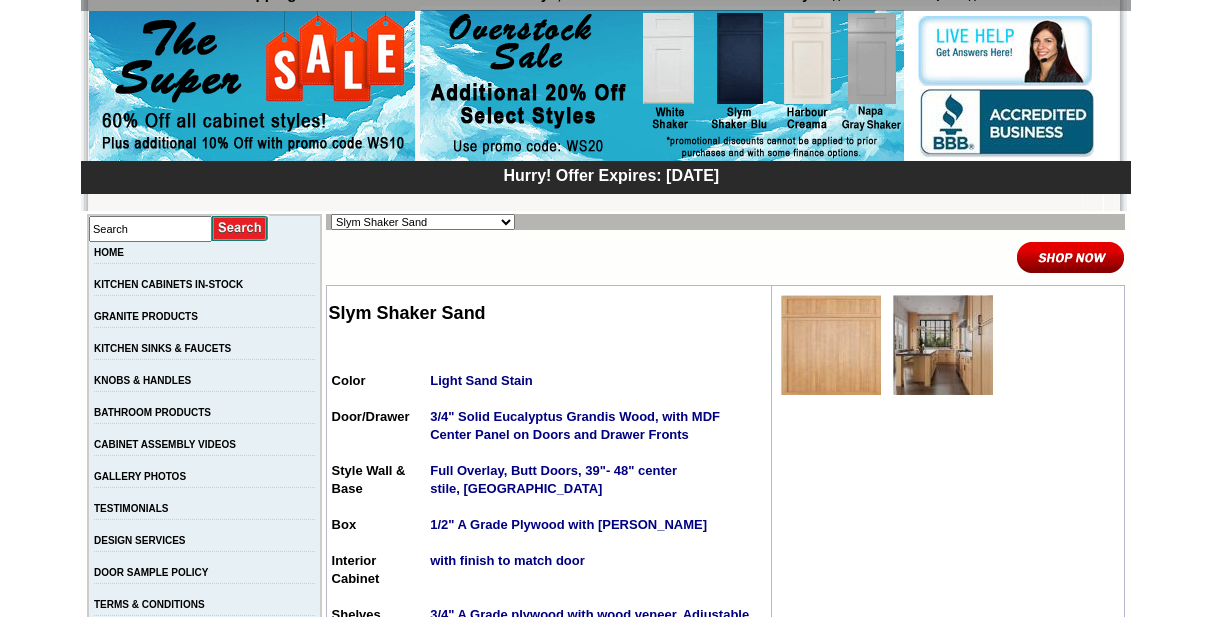 scroll, scrollTop: 181, scrollLeft: 0, axis: vertical 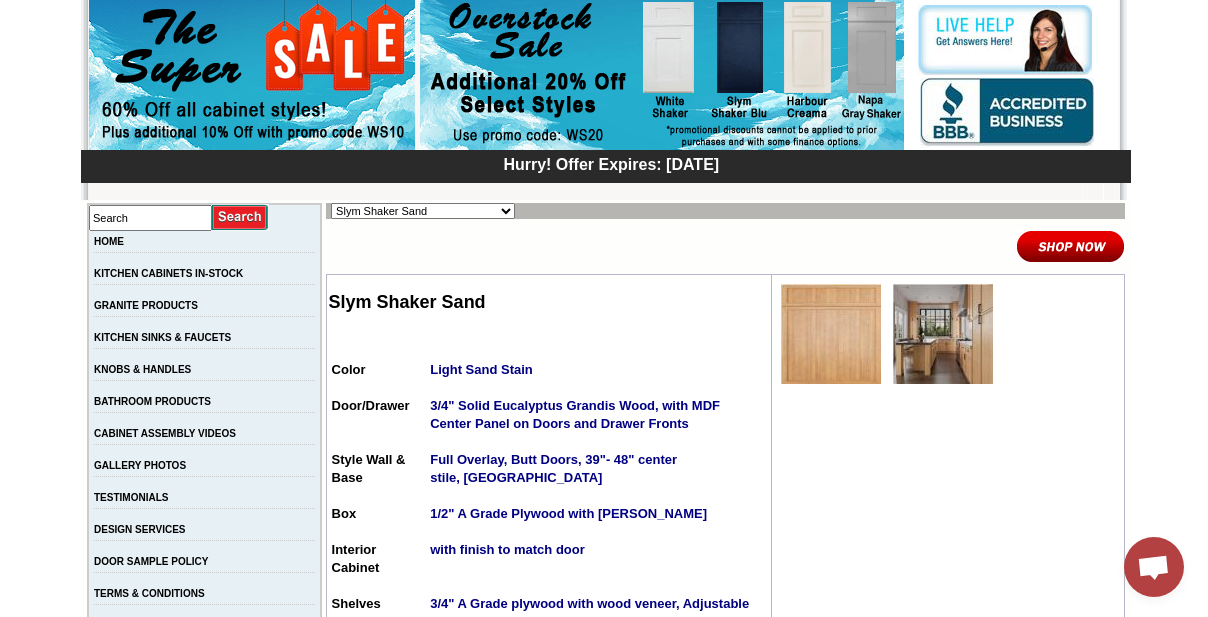 click on "Alabaster Shaker [PERSON_NAME] Yellow Walnut [PERSON_NAME] Shaker Baycreek Gray Bellmonte Maple [PERSON_NAME] Blue Shaker Black Pearl Shaker Black Valley Shaker Blue Aura Shaker Blue Linen Blue Night Blue Royalle Blue Valley Shaker Brentwood Shaker Charlotte Spice Concord Cherry Shaker Cream Valley Shaker Dark Epic Shaker Della Gloss Slate [PERSON_NAME] White [PERSON_NAME] Gloss Ebony Stained Shaker Galvyston Green Shaker Gray Mist Hanover Stone Harbour Creama Harmony Shaker Mist Harmony White Shaker Honey Oak Kentwood Natural Shaker Landmark Shaker Oak Madison Mahogany [GEOGRAPHIC_DATA] [GEOGRAPHIC_DATA] [GEOGRAPHIC_DATA] [GEOGRAPHIC_DATA] [GEOGRAPHIC_DATA] White Maxwell Yellow Oak Merrimac Cinder Monterey Grey Mountain Gray Napa Gray Shaker [PERSON_NAME] Matte Sand [PERSON_NAME] Ocean Matte Oxford White Polished Ivory Rayne Blue Matte Rayne Matte Black Rayne Matte Green Rayne White Matte Salona Sage Seattle Gray Silver Horizon Slym Brown Shaker Slym Shaker Blu Slym Shaker Oak Slym Shaker Sand Slym White Shaker Soho White [PERSON_NAME] Shaker Taupe Linen Shaker" at bounding box center (423, 211) 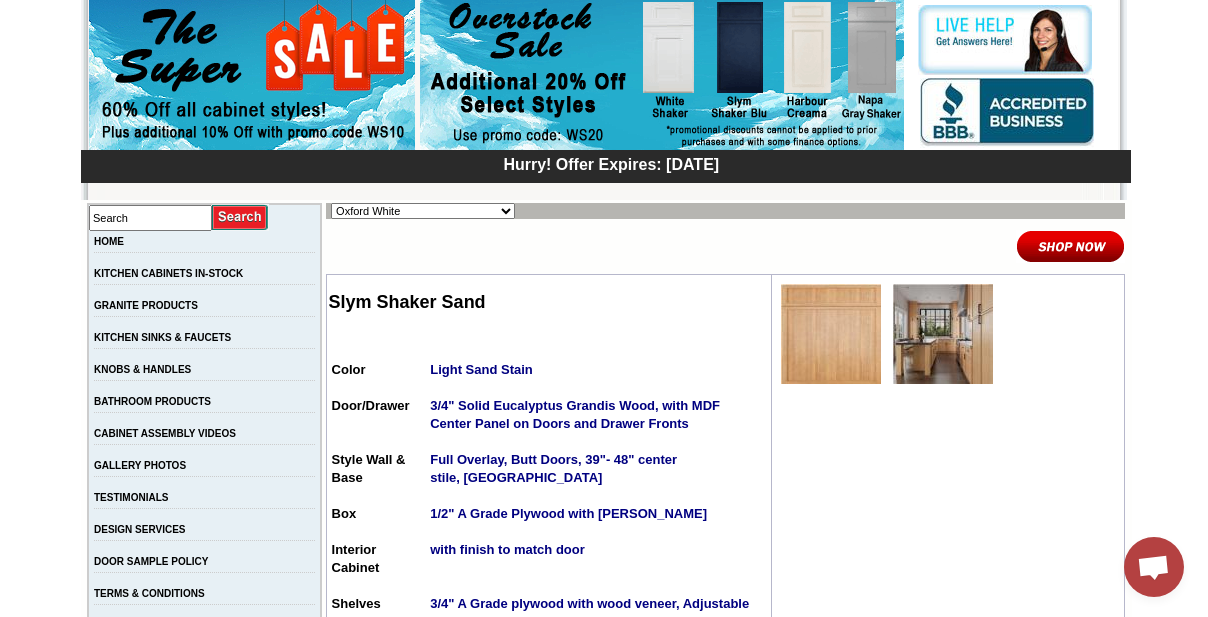 click on "Alabaster Shaker [PERSON_NAME] Yellow Walnut [PERSON_NAME] Shaker Baycreek Gray Bellmonte Maple [PERSON_NAME] Blue Shaker Black Pearl Shaker Black Valley Shaker Blue Aura Shaker Blue Linen Blue Night Blue Royalle Blue Valley Shaker Brentwood Shaker Charlotte Spice Concord Cherry Shaker Cream Valley Shaker Dark Epic Shaker Della Gloss Slate [PERSON_NAME] White [PERSON_NAME] Gloss Ebony Stained Shaker Galvyston Green Shaker Gray Mist Hanover Stone Harbour Creama Harmony Shaker Mist Harmony White Shaker Honey Oak Kentwood Natural Shaker Landmark Shaker Oak Madison Mahogany [GEOGRAPHIC_DATA] [GEOGRAPHIC_DATA] [GEOGRAPHIC_DATA] [GEOGRAPHIC_DATA] [GEOGRAPHIC_DATA] White Maxwell Yellow Oak Merrimac Cinder Monterey Grey Mountain Gray Napa Gray Shaker [PERSON_NAME] Matte Sand [PERSON_NAME] Ocean Matte Oxford White Polished Ivory Rayne Blue Matte Rayne Matte Black Rayne Matte Green Rayne White Matte Salona Sage Seattle Gray Silver Horizon Slym Brown Shaker Slym Shaker Blu Slym Shaker Oak Slym Shaker Sand Slym White Shaker Soho White [PERSON_NAME] Shaker Taupe Linen Shaker" at bounding box center (423, 211) 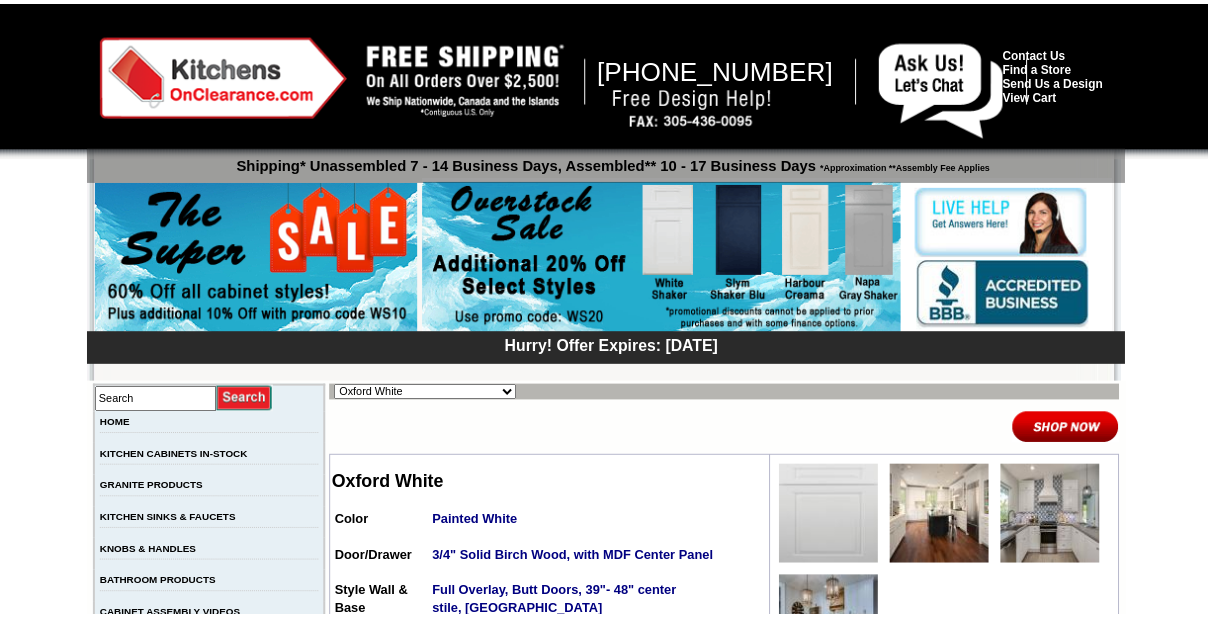 scroll, scrollTop: 0, scrollLeft: 0, axis: both 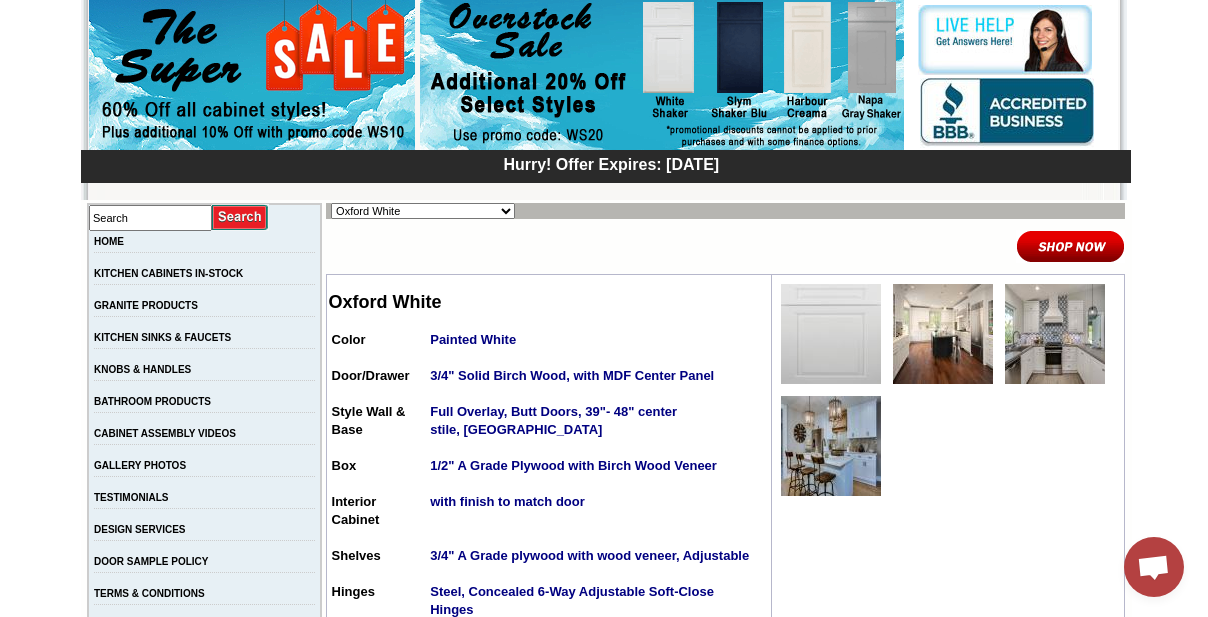 click on "Alabaster Shaker [PERSON_NAME] Yellow Walnut [PERSON_NAME] Shaker Baycreek Gray Bellmonte Maple [PERSON_NAME] Blue Shaker Black Pearl Shaker Black Valley Shaker Blue Aura Shaker Blue Linen Blue Night Blue Royalle Blue Valley Shaker Brentwood Shaker Charlotte Spice Concord Cherry Shaker Cream Valley Shaker Dark Epic Shaker Della Gloss Slate [PERSON_NAME] White [PERSON_NAME] Gloss Ebony Stained Shaker Galvyston Green Shaker Gray Mist Hanover Stone Harbour Creama Harmony Shaker Mist Harmony White Shaker Honey Oak Kentwood Natural Shaker Landmark Shaker Oak Madison Mahogany [GEOGRAPHIC_DATA] [GEOGRAPHIC_DATA] [GEOGRAPHIC_DATA] [GEOGRAPHIC_DATA] [GEOGRAPHIC_DATA] White Maxwell Yellow Oak Merrimac Cinder Monterey Grey Mountain Gray Napa Gray Shaker [PERSON_NAME] Matte Sand [PERSON_NAME] Ocean Matte Oxford White Polished Ivory Rayne Blue Matte Rayne Matte Black Rayne Matte Green Rayne White Matte Salona Sage Seattle Gray Silver Horizon Slym Brown Shaker Slym Shaker Blu Slym Shaker Oak Slym Shaker Sand Slym White Shaker Soho White [PERSON_NAME] Shaker Taupe Linen Shaker" at bounding box center [423, 211] 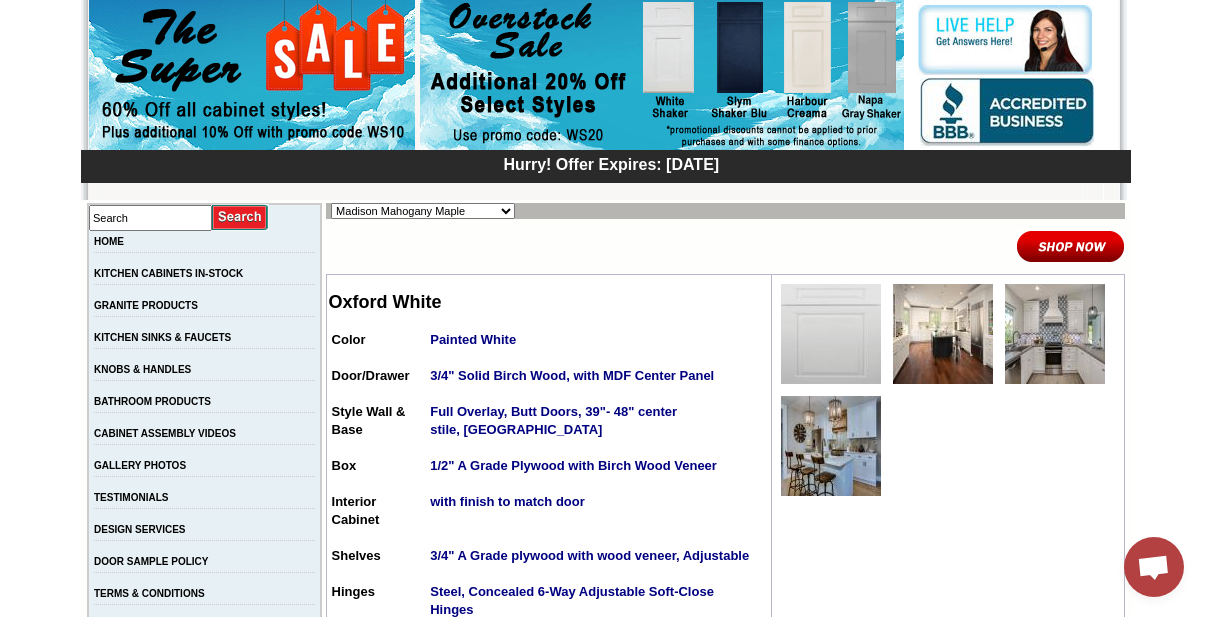 click on "Alabaster Shaker [PERSON_NAME] Yellow Walnut [PERSON_NAME] Shaker Baycreek Gray Bellmonte Maple [PERSON_NAME] Blue Shaker Black Pearl Shaker Black Valley Shaker Blue Aura Shaker Blue Linen Blue Night Blue Royalle Blue Valley Shaker Brentwood Shaker Charlotte Spice Concord Cherry Shaker Cream Valley Shaker Dark Epic Shaker Della Gloss Slate [PERSON_NAME] White [PERSON_NAME] Gloss Ebony Stained Shaker Galvyston Green Shaker Gray Mist Hanover Stone Harbour Creama Harmony Shaker Mist Harmony White Shaker Honey Oak Kentwood Natural Shaker Landmark Shaker Oak Madison Mahogany [GEOGRAPHIC_DATA] [GEOGRAPHIC_DATA] [GEOGRAPHIC_DATA] [GEOGRAPHIC_DATA] [GEOGRAPHIC_DATA] White Maxwell Yellow Oak Merrimac Cinder Monterey Grey Mountain Gray Napa Gray Shaker [PERSON_NAME] Matte Sand [PERSON_NAME] Ocean Matte Oxford White Polished Ivory Rayne Blue Matte Rayne Matte Black Rayne Matte Green Rayne White Matte Salona Sage Seattle Gray Silver Horizon Slym Brown Shaker Slym Shaker Blu Slym Shaker Oak Slym Shaker Sand Slym White Shaker Soho White [PERSON_NAME] Shaker Taupe Linen Shaker" at bounding box center (423, 211) 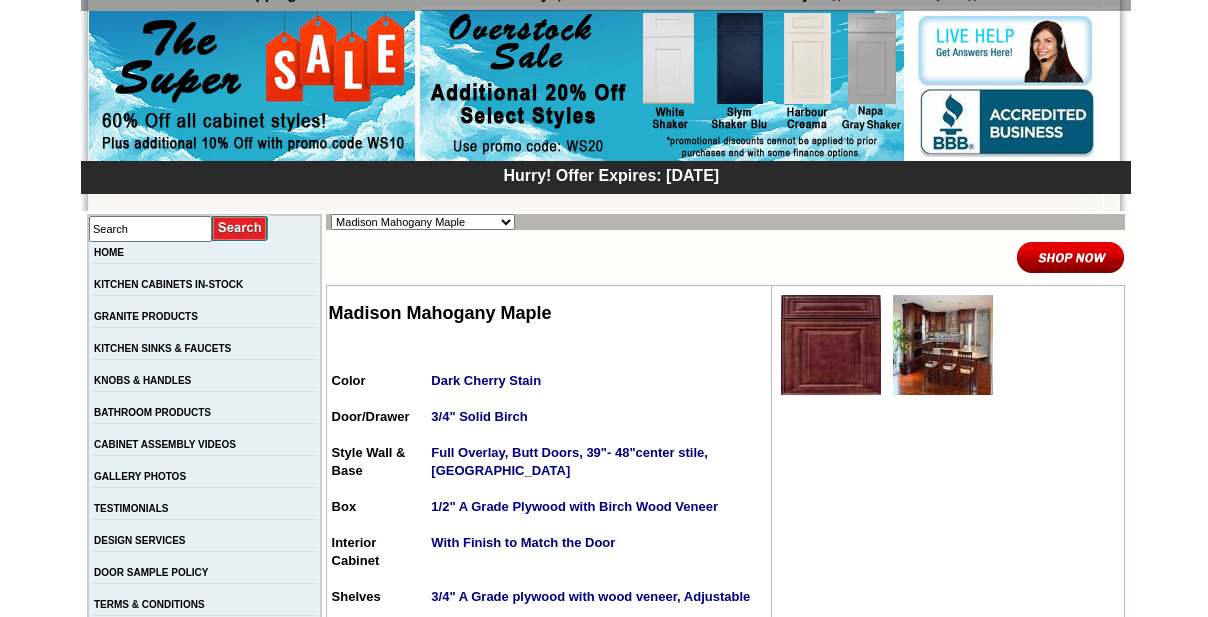 scroll, scrollTop: 181, scrollLeft: 0, axis: vertical 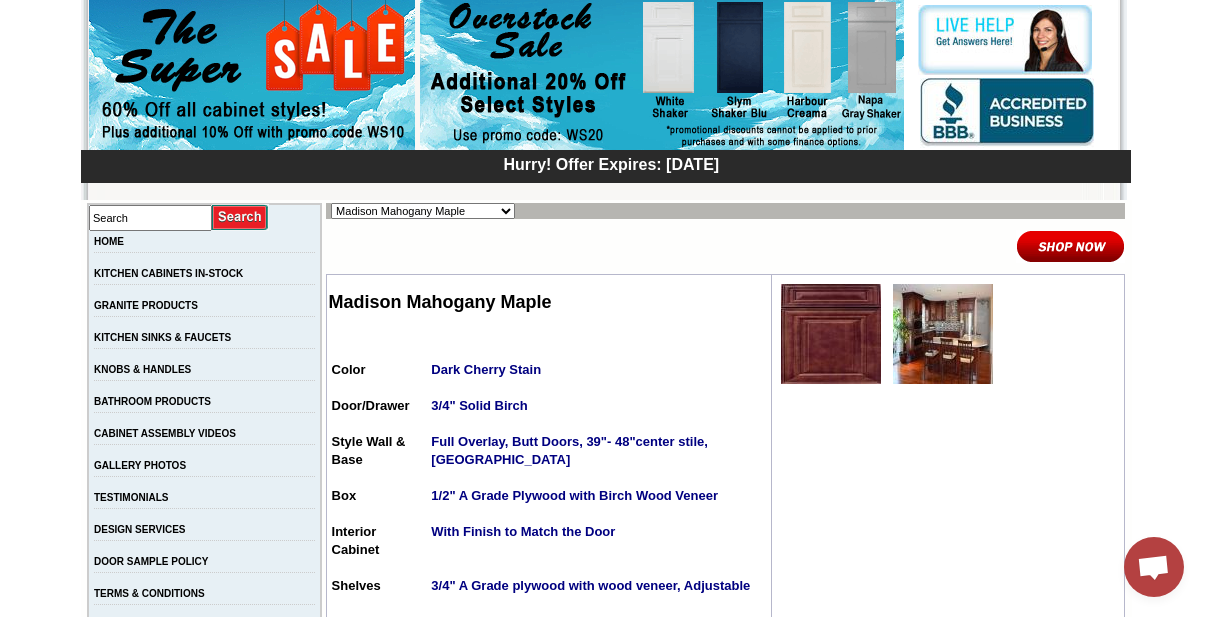 click on "Alabaster Shaker Altmann Yellow Walnut Ashton White Shaker Baycreek Gray Bellmonte Maple Belton Blue Shaker Black Pearl Shaker Black Valley Shaker Blue Aura Shaker Blue Linen Blue Night Blue Royalle Blue Valley Shaker Brentwood Shaker Charlotte Spice Concord Cherry Shaker Cream Valley Shaker Dark Epic Shaker Della Gloss Slate Della Matte White Della White Gloss Ebony Stained Shaker Galvyston Green Shaker Gray Mist Hanover Stone Harbour Creama Harmony Shaker Mist Harmony White Shaker Honey Oak Kentwood Natural Shaker Landmark Shaker Oak Madison Mahogany Maple Manor Brown Manor Harvest Manor Slate Manor Stone Manor White Maxwell Yellow Oak Merrimac Cinder Monterey Grey Mountain Gray Napa Gray Shaker Nash Matte Sand Nash Ocean Matte Oxford White Polished Ivory Rayne Blue Matte Rayne Matte Black Rayne Matte Green Rayne White Matte Salona Sage Seattle Gray Silver Horizon Slym Brown Shaker Slym Shaker Blu Slym Shaker Oak Slym Shaker Sand Slym White Shaker Soho White Tamryn Green Shaker Taupe Linen Shaker" at bounding box center [423, 211] 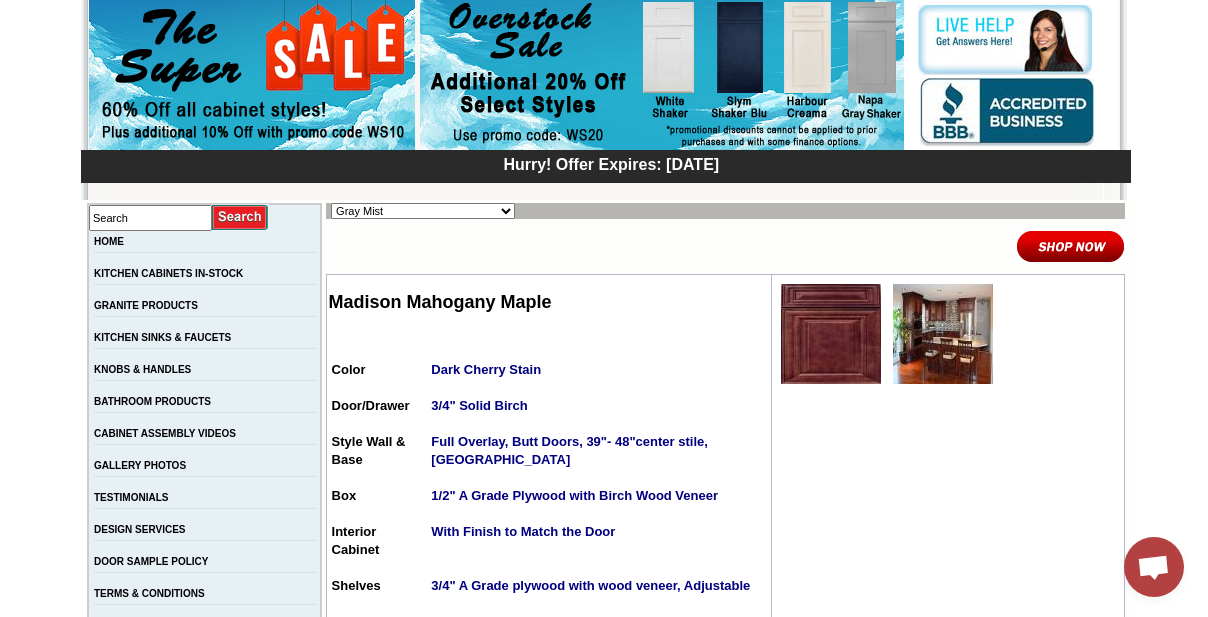 click on "Alabaster Shaker Altmann Yellow Walnut Ashton White Shaker Baycreek Gray Bellmonte Maple Belton Blue Shaker Black Pearl Shaker Black Valley Shaker Blue Aura Shaker Blue Linen Blue Night Blue Royalle Blue Valley Shaker Brentwood Shaker Charlotte Spice Concord Cherry Shaker Cream Valley Shaker Dark Epic Shaker Della Gloss Slate Della Matte White Della White Gloss Ebony Stained Shaker Galvyston Green Shaker Gray Mist Hanover Stone Harbour Creama Harmony Shaker Mist Harmony White Shaker Honey Oak Kentwood Natural Shaker Landmark Shaker Oak Madison Mahogany Maple Manor Brown Manor Harvest Manor Slate Manor Stone Manor White Maxwell Yellow Oak Merrimac Cinder Monterey Grey Mountain Gray Napa Gray Shaker Nash Matte Sand Nash Ocean Matte Oxford White Polished Ivory Rayne Blue Matte Rayne Matte Black Rayne Matte Green Rayne White Matte Salona Sage Seattle Gray Silver Horizon Slym Brown Shaker Slym Shaker Blu Slym Shaker Oak Slym Shaker Sand Slym White Shaker Soho White Tamryn Green Shaker Taupe Linen Shaker" at bounding box center [423, 211] 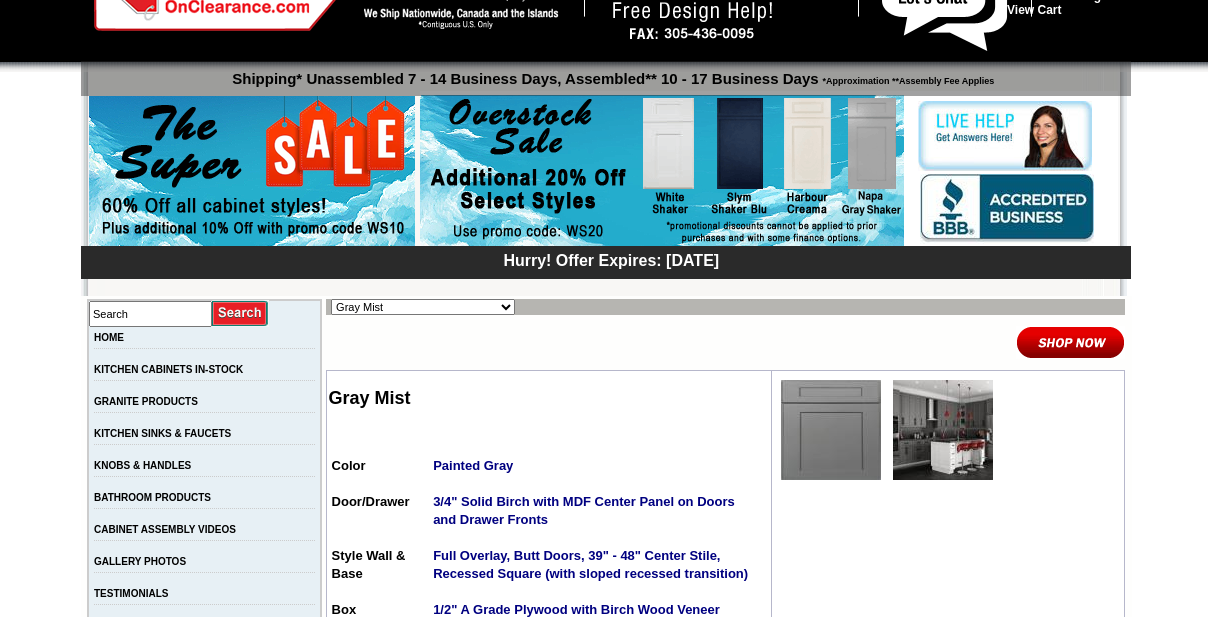 scroll, scrollTop: 181, scrollLeft: 0, axis: vertical 